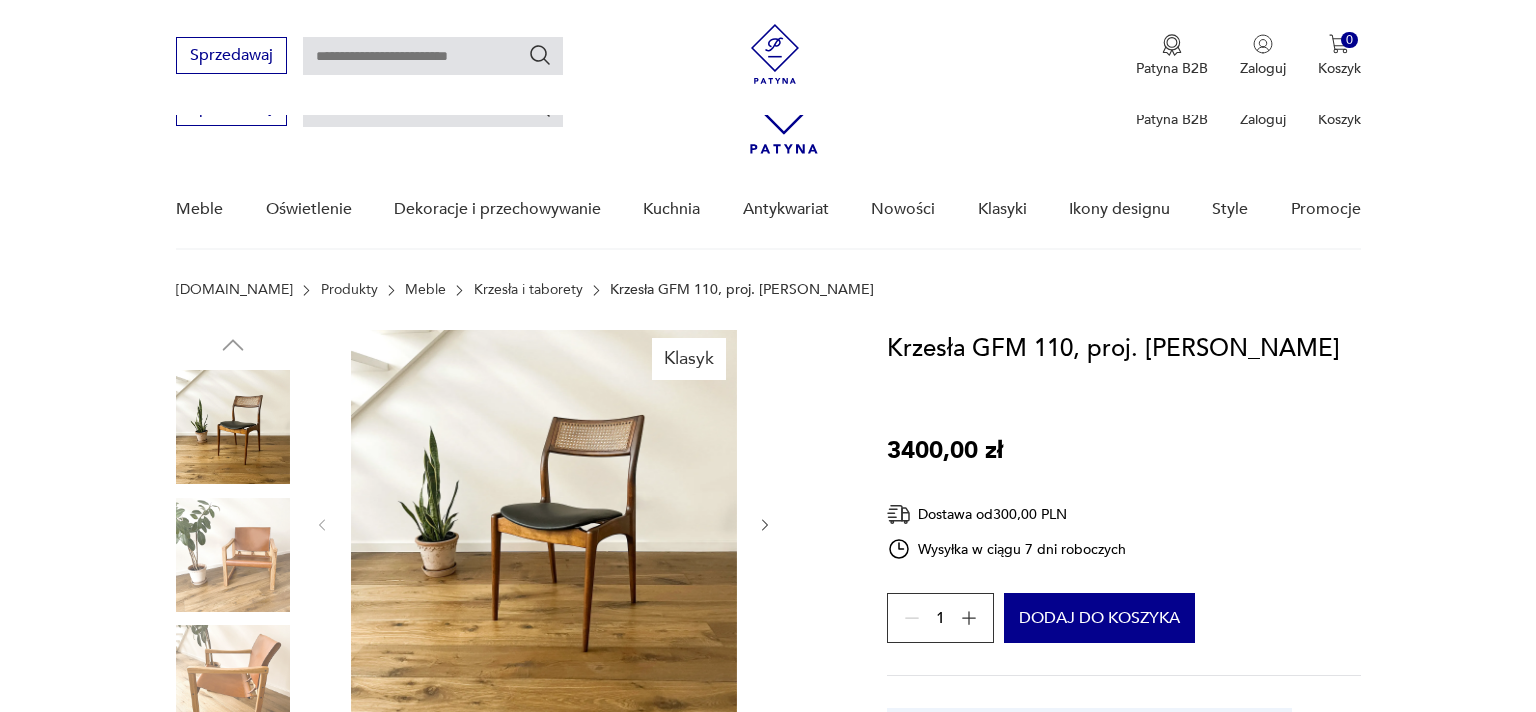 scroll, scrollTop: 211, scrollLeft: 0, axis: vertical 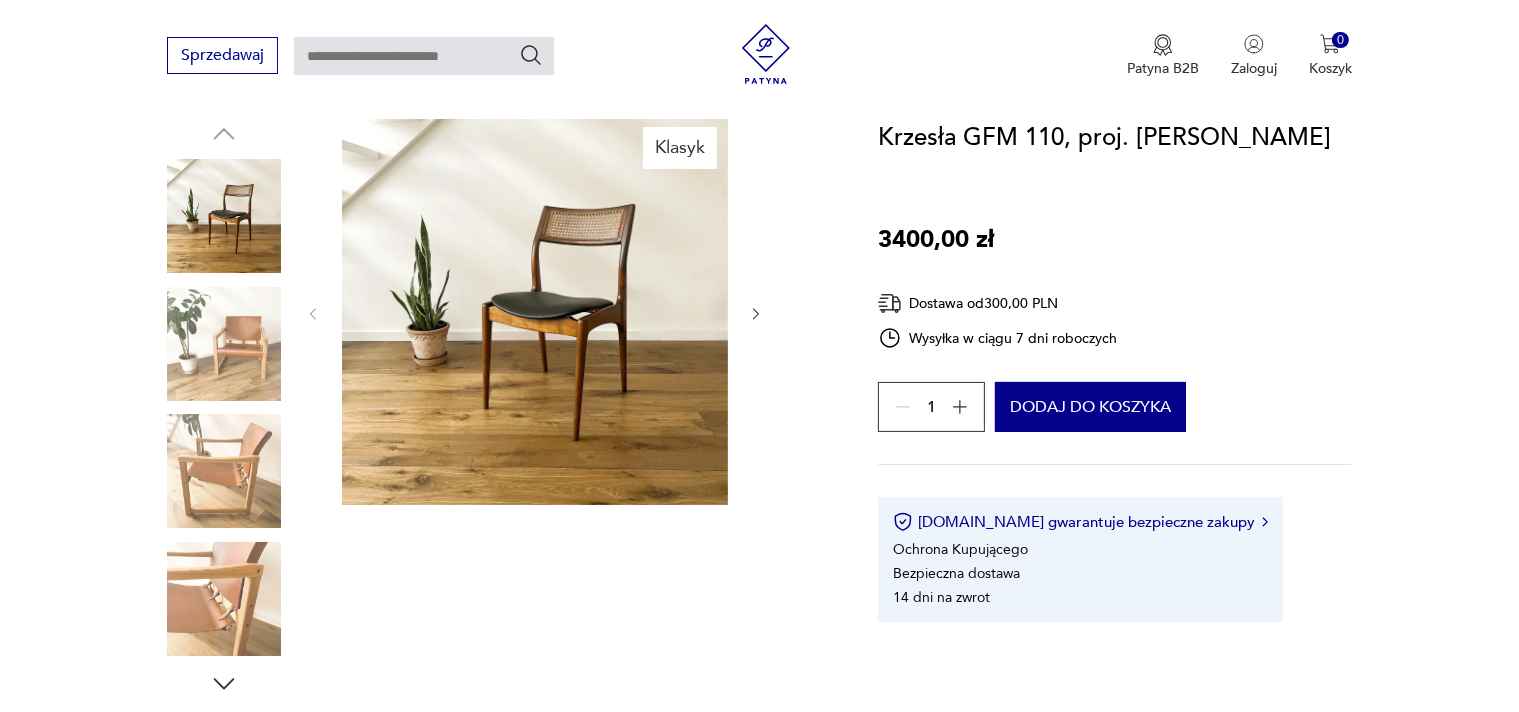 click at bounding box center (535, 312) 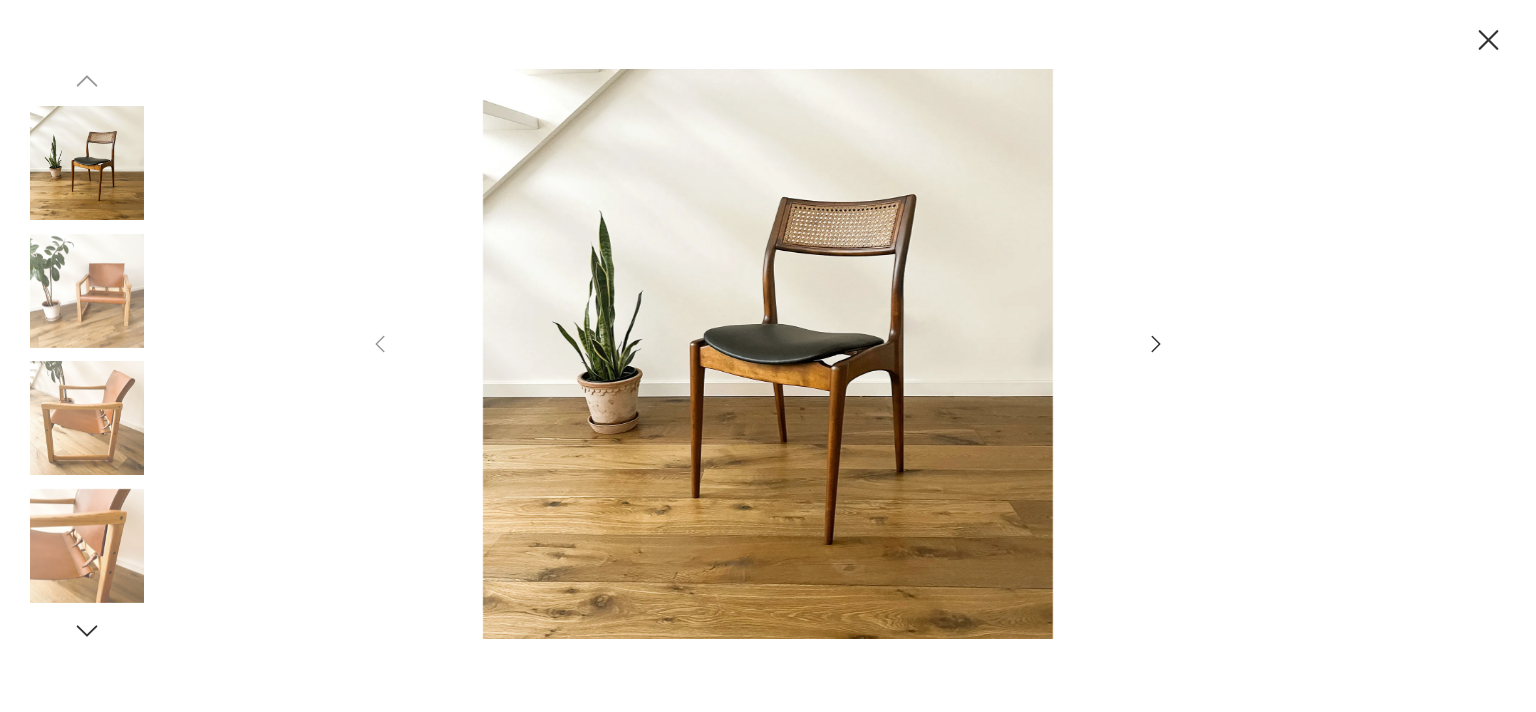click at bounding box center [768, 354] 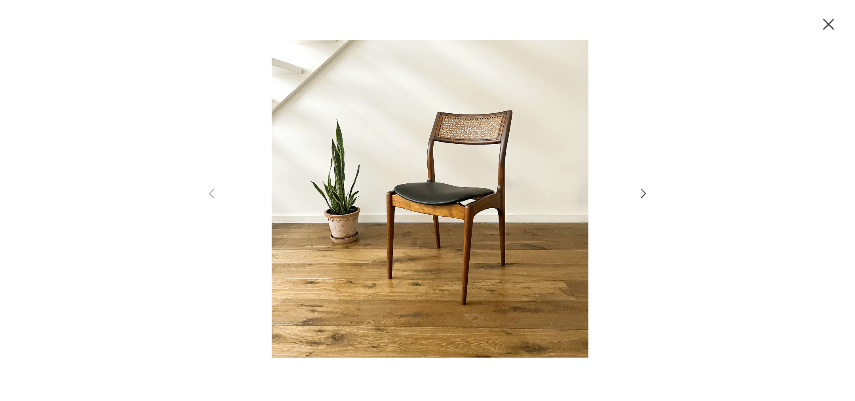 scroll, scrollTop: 210, scrollLeft: 0, axis: vertical 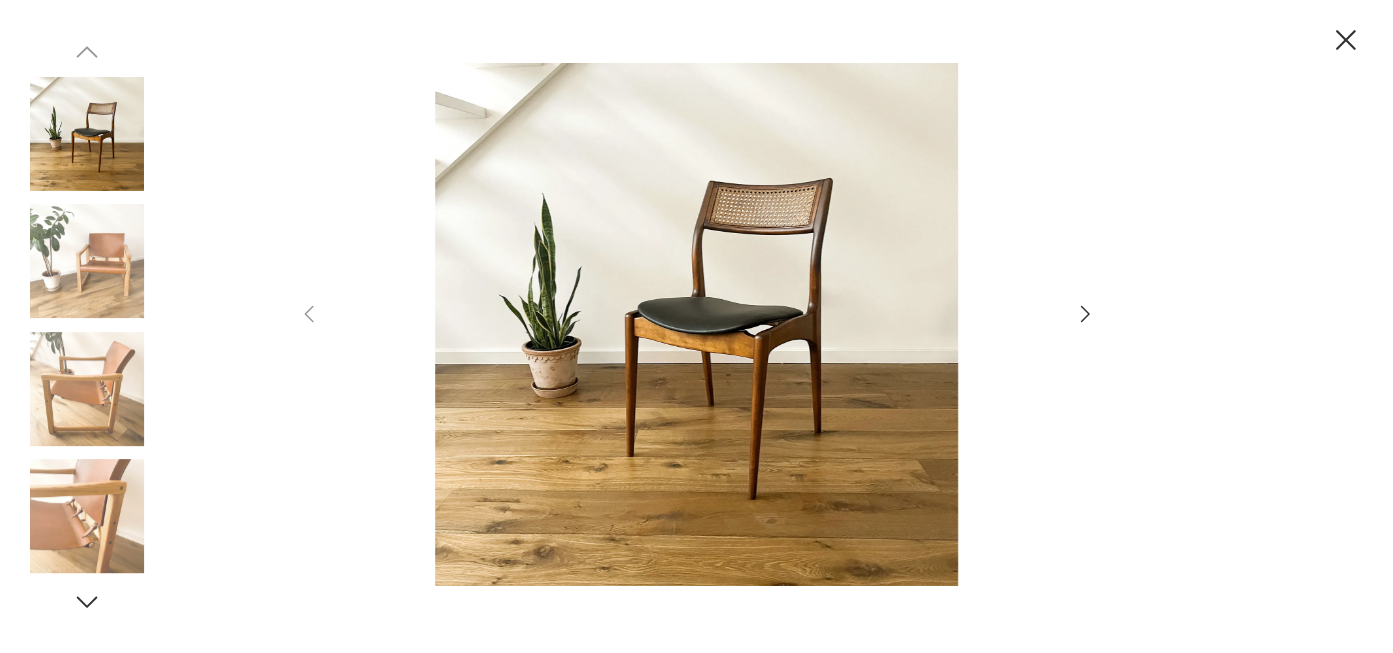 click 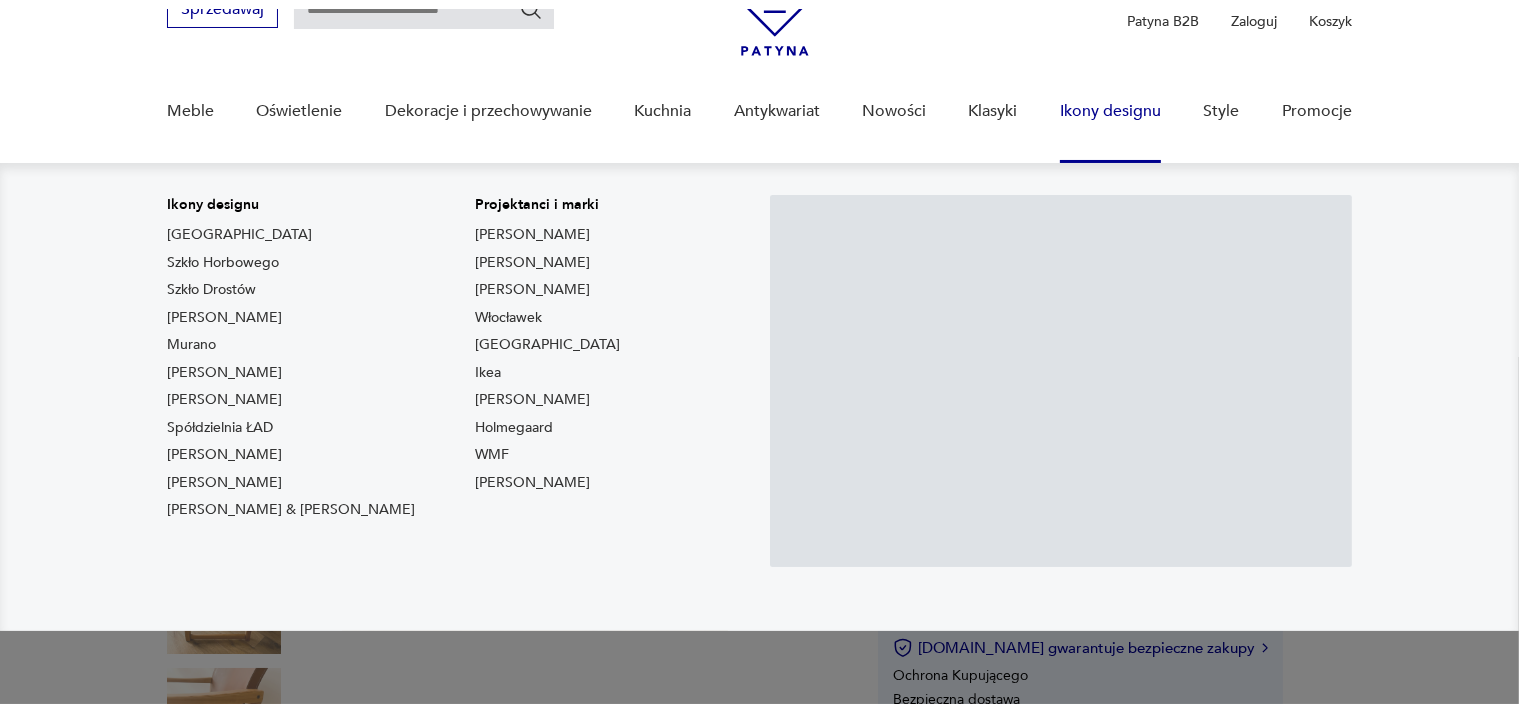 scroll, scrollTop: 635, scrollLeft: 0, axis: vertical 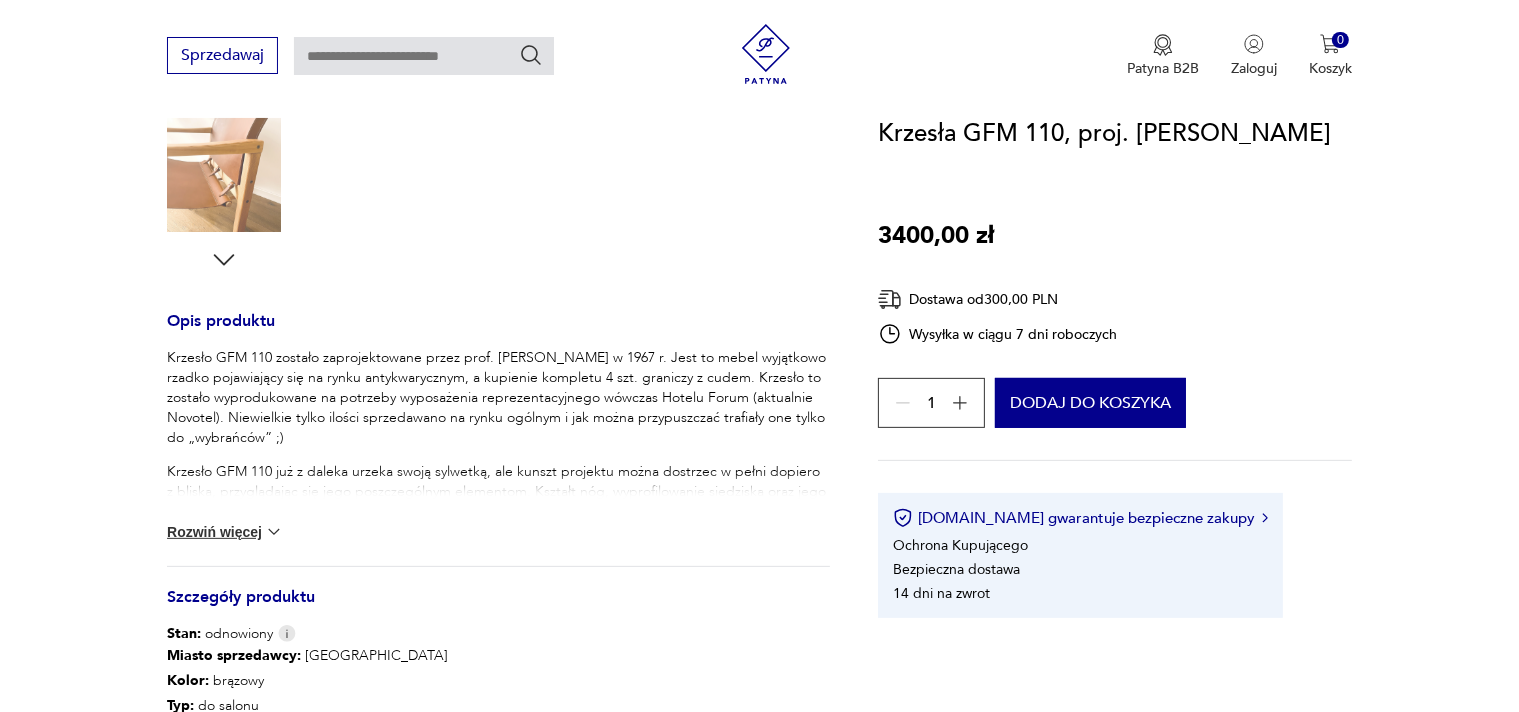 click at bounding box center [224, 175] 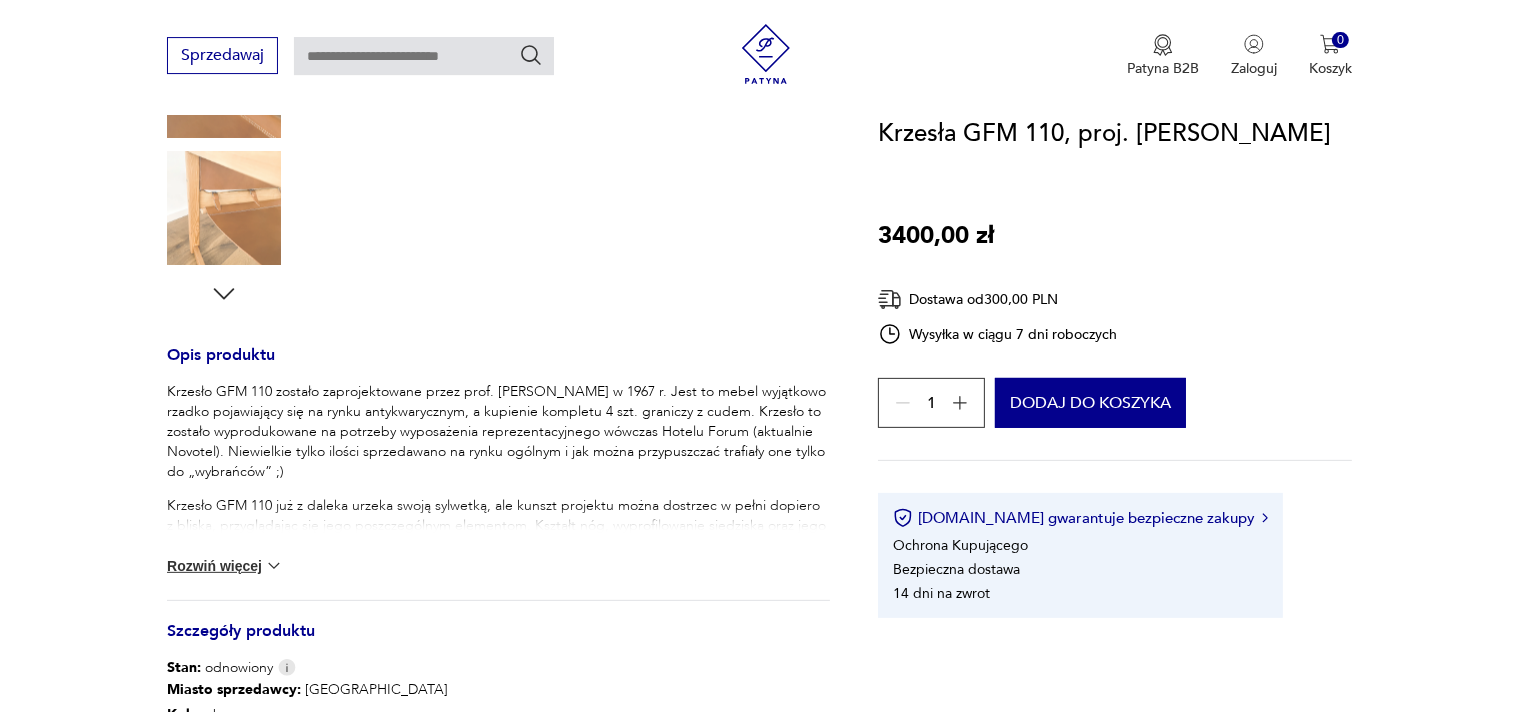 scroll, scrollTop: 107, scrollLeft: 0, axis: vertical 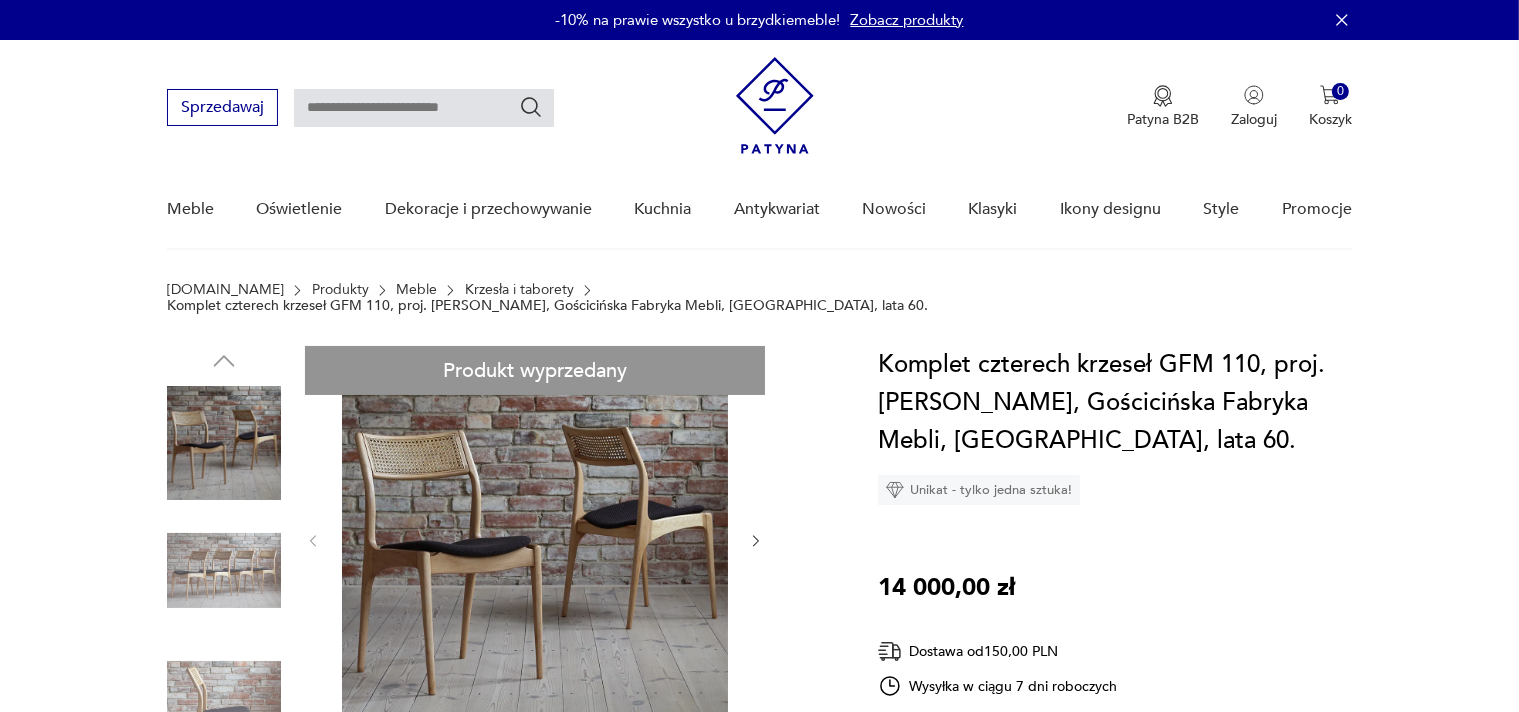 click at bounding box center [224, 443] 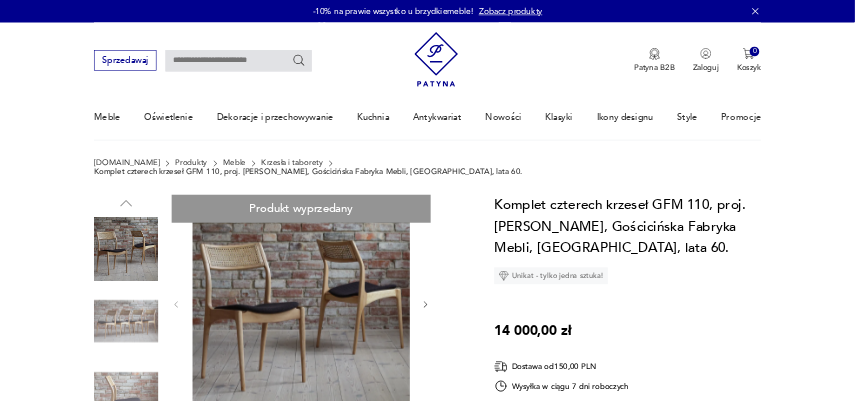 scroll, scrollTop: 0, scrollLeft: 0, axis: both 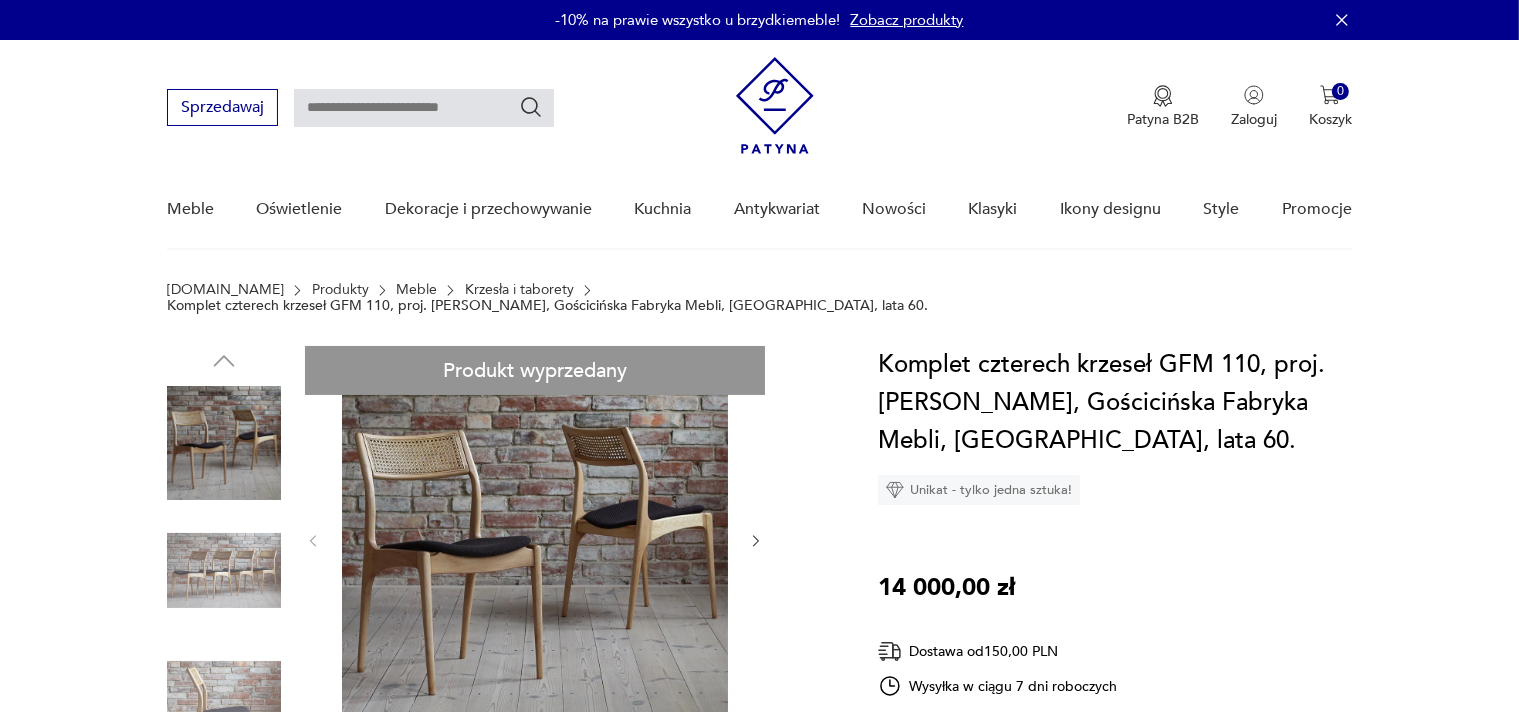 click at bounding box center [535, 539] 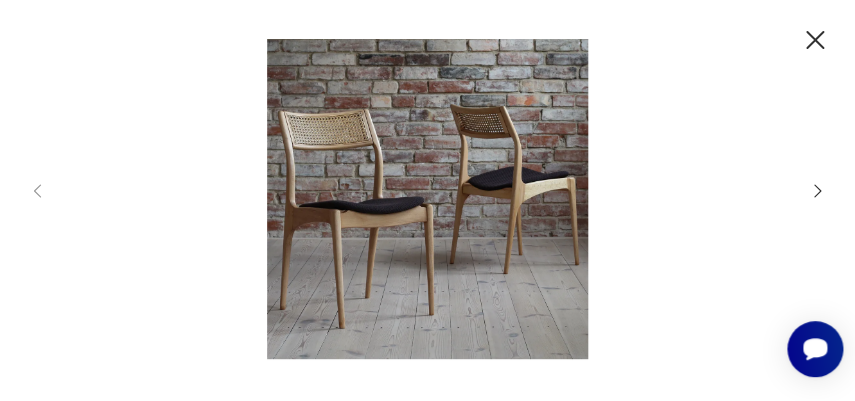 scroll, scrollTop: 0, scrollLeft: 0, axis: both 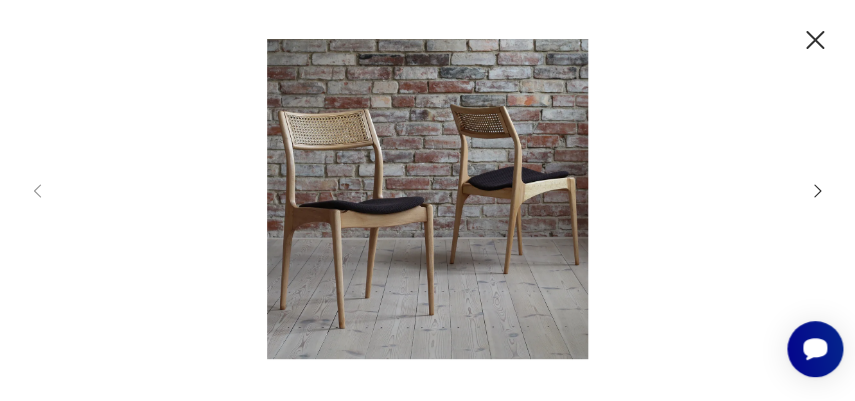 click 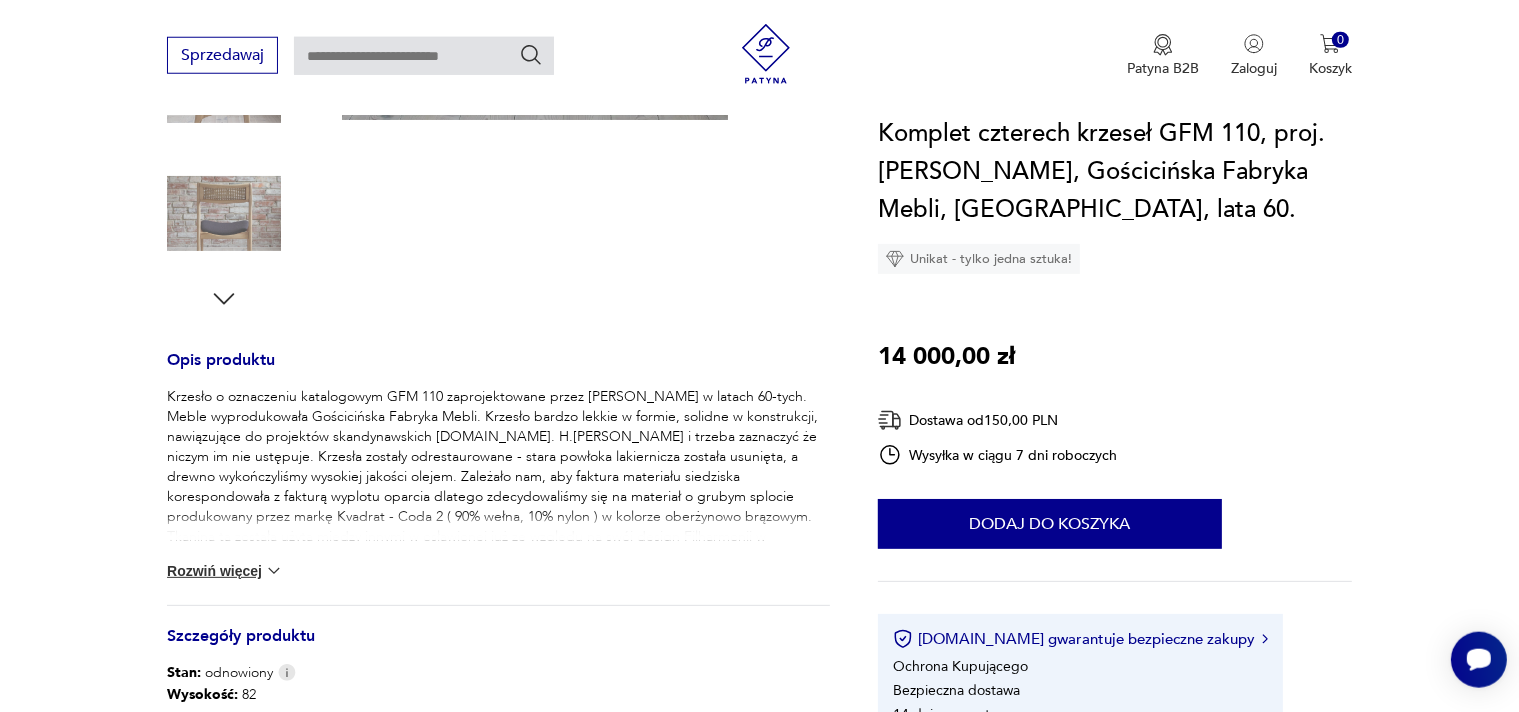scroll, scrollTop: 645, scrollLeft: 0, axis: vertical 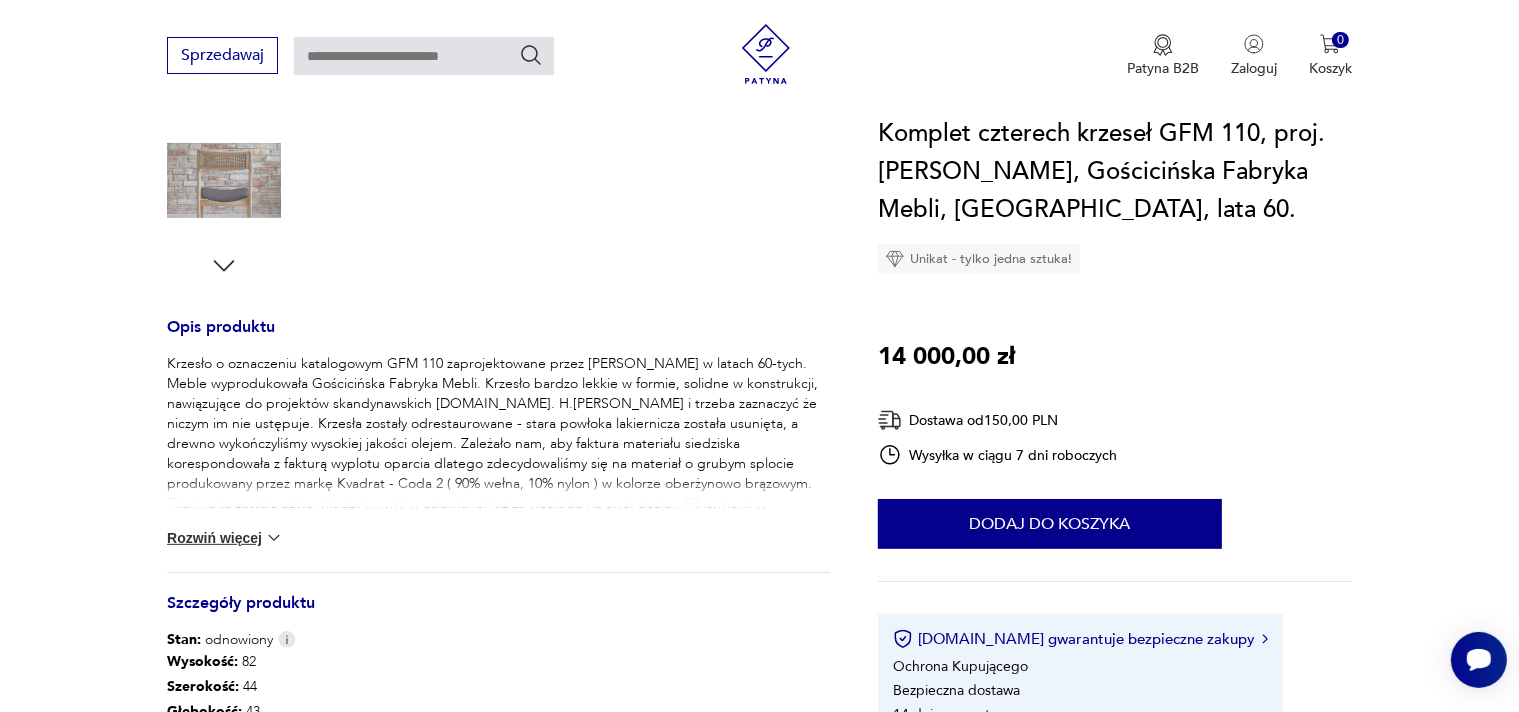 click on "Rozwiń więcej" at bounding box center [225, 538] 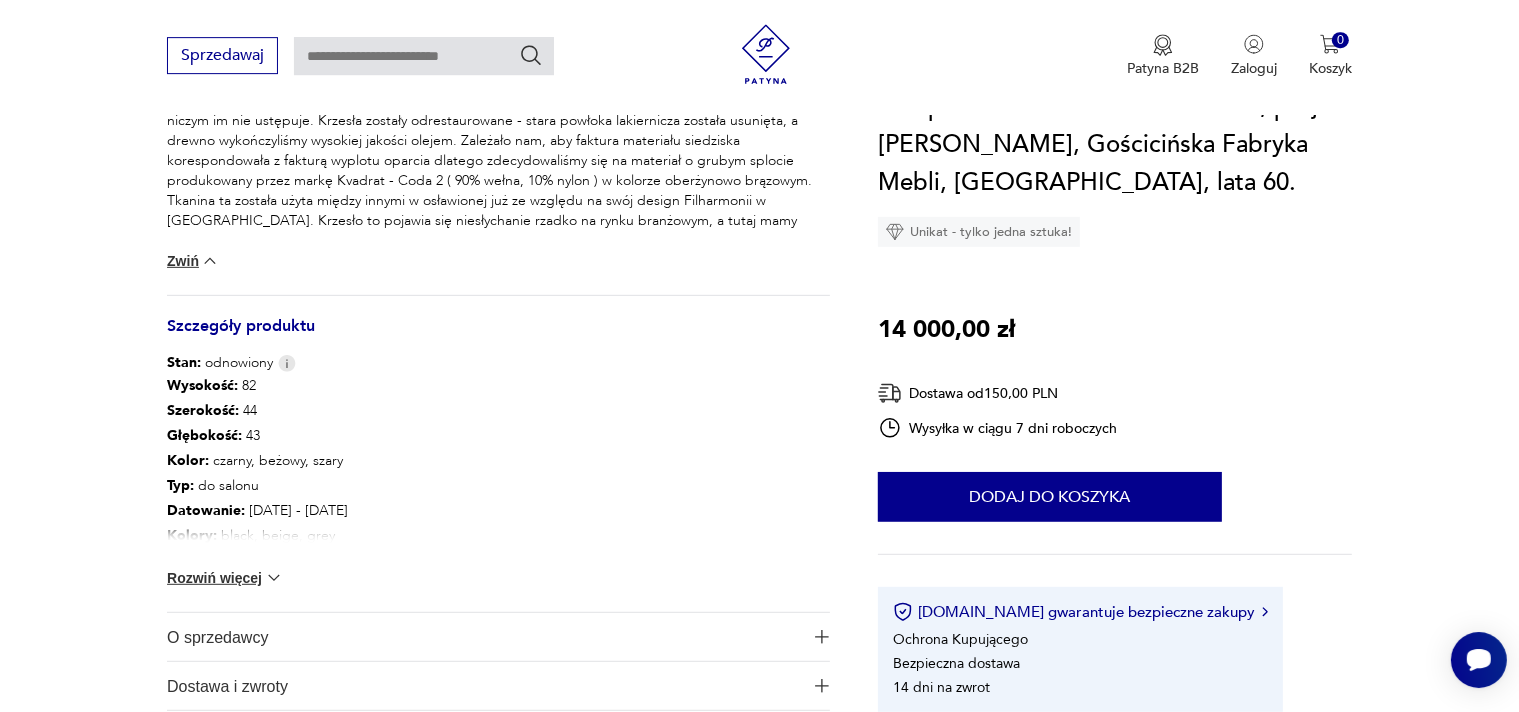 scroll, scrollTop: 962, scrollLeft: 0, axis: vertical 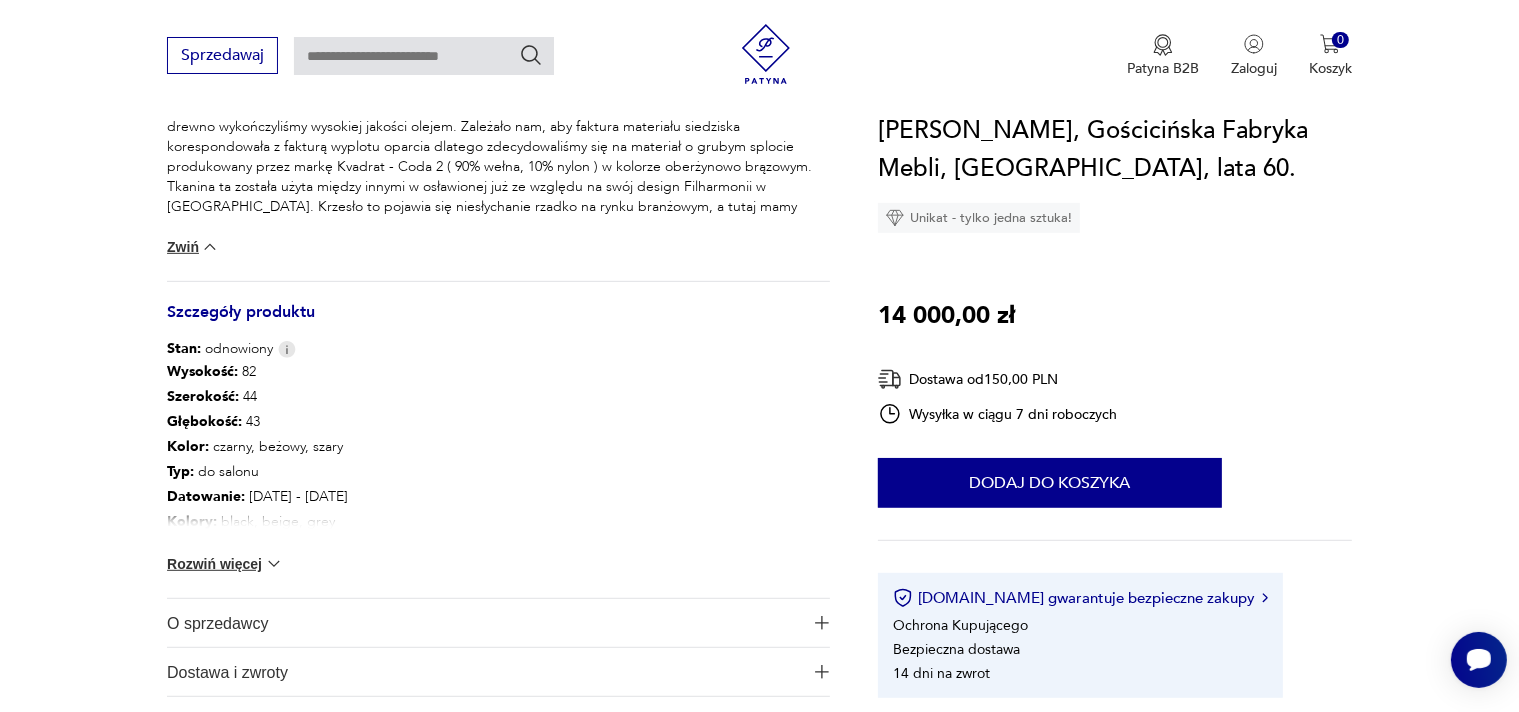 click at bounding box center (274, 564) 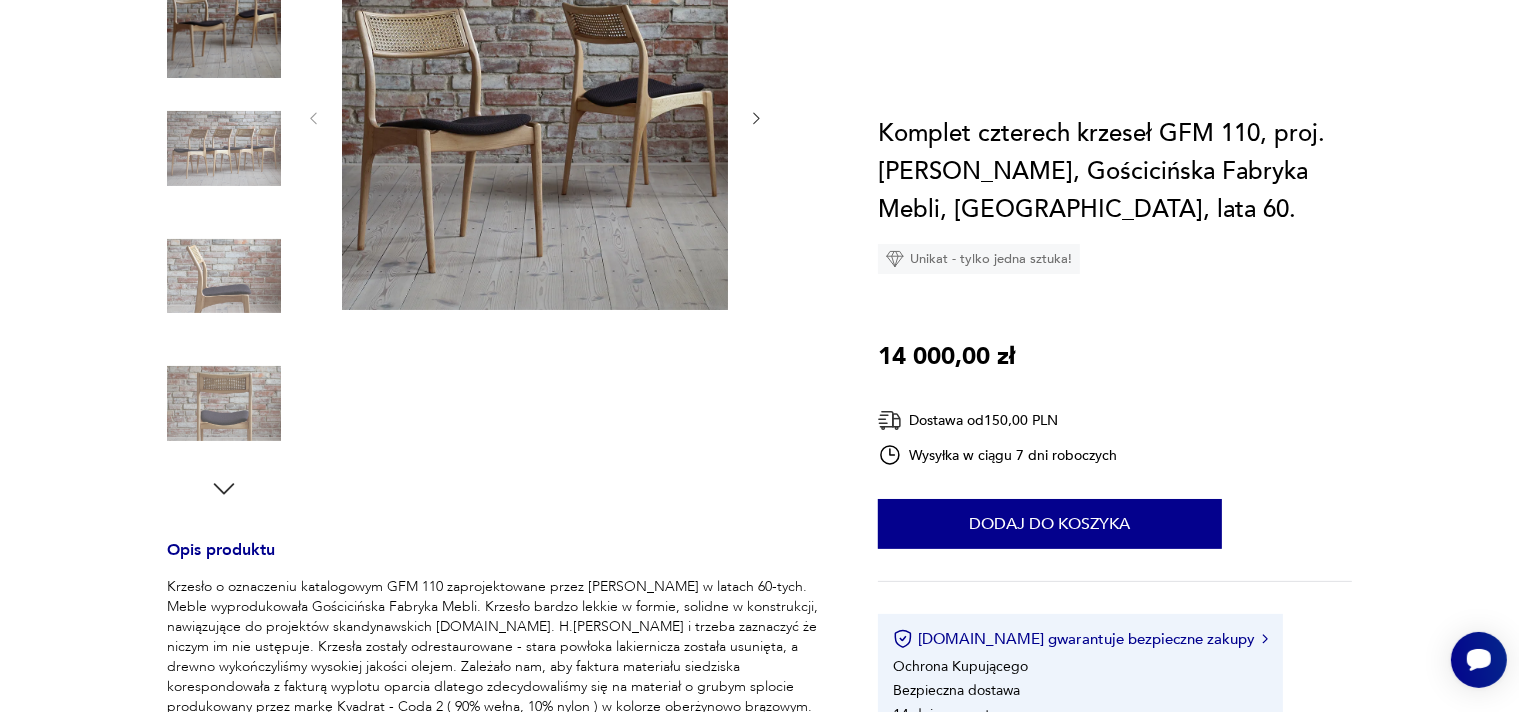 scroll, scrollTop: 0, scrollLeft: 0, axis: both 